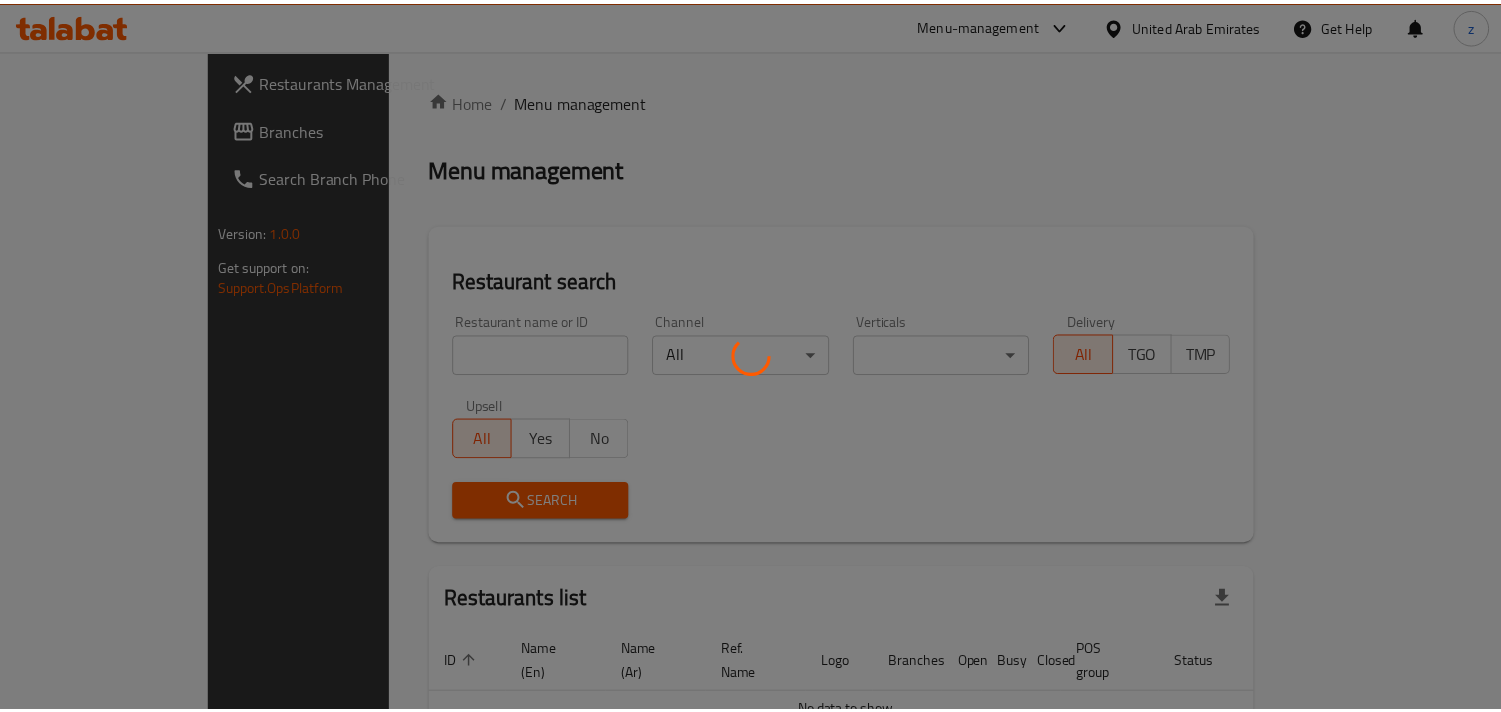 scroll, scrollTop: 0, scrollLeft: 0, axis: both 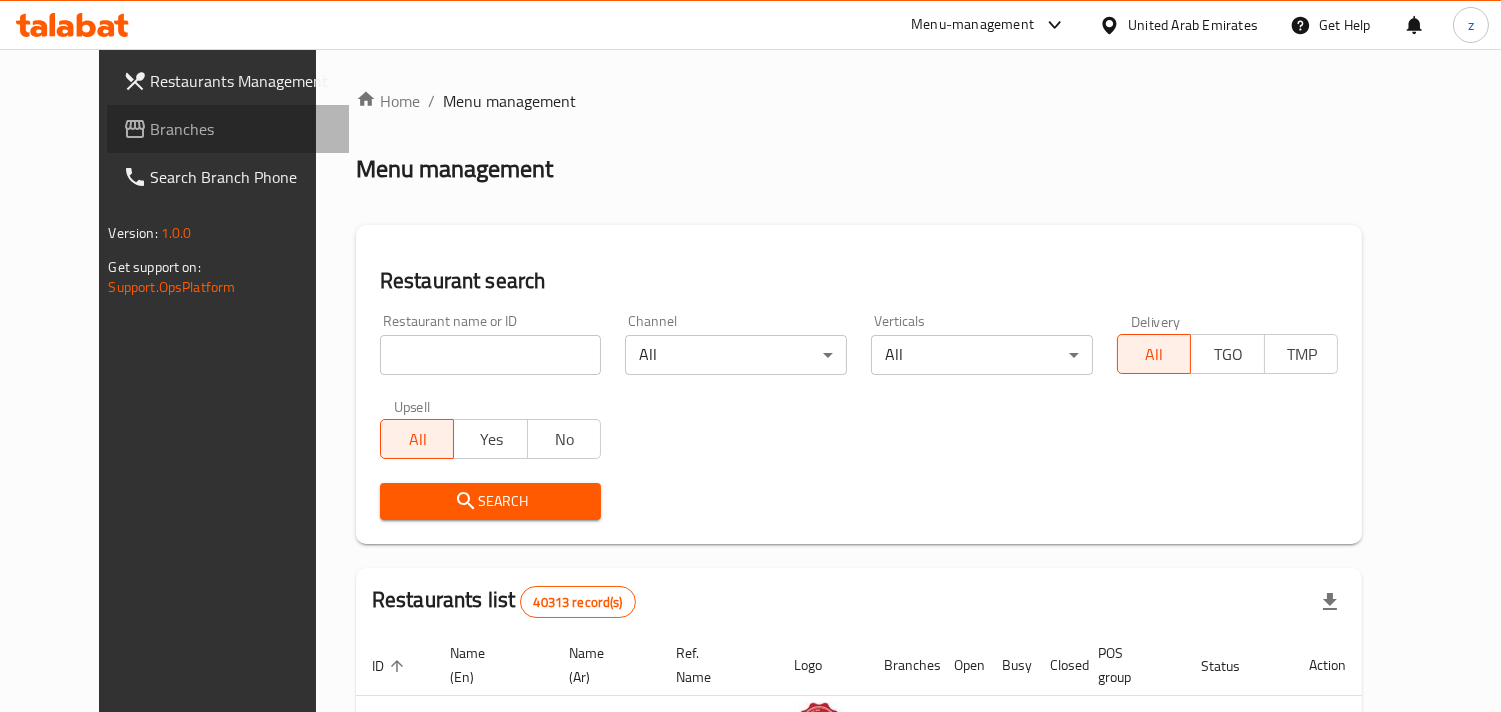 click on "Branches" at bounding box center (242, 129) 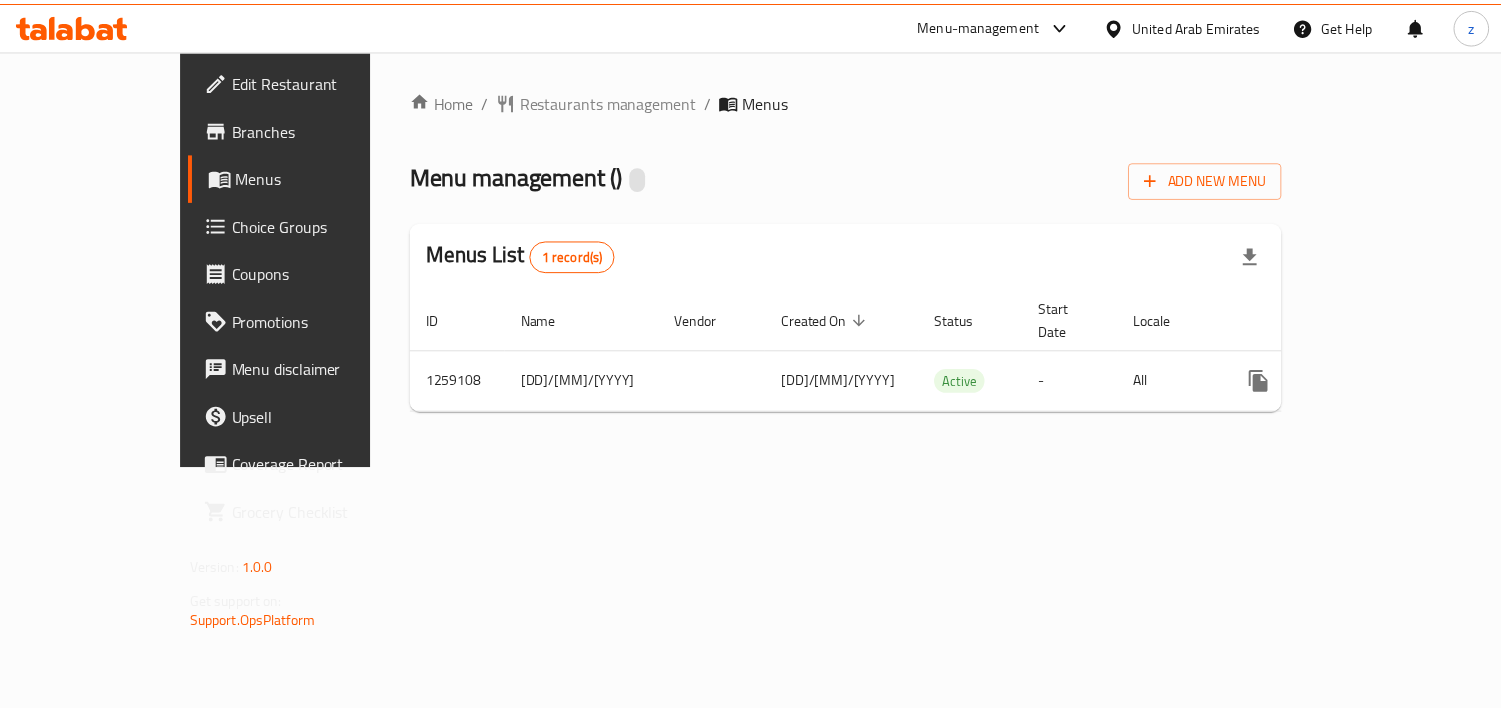 scroll, scrollTop: 0, scrollLeft: 0, axis: both 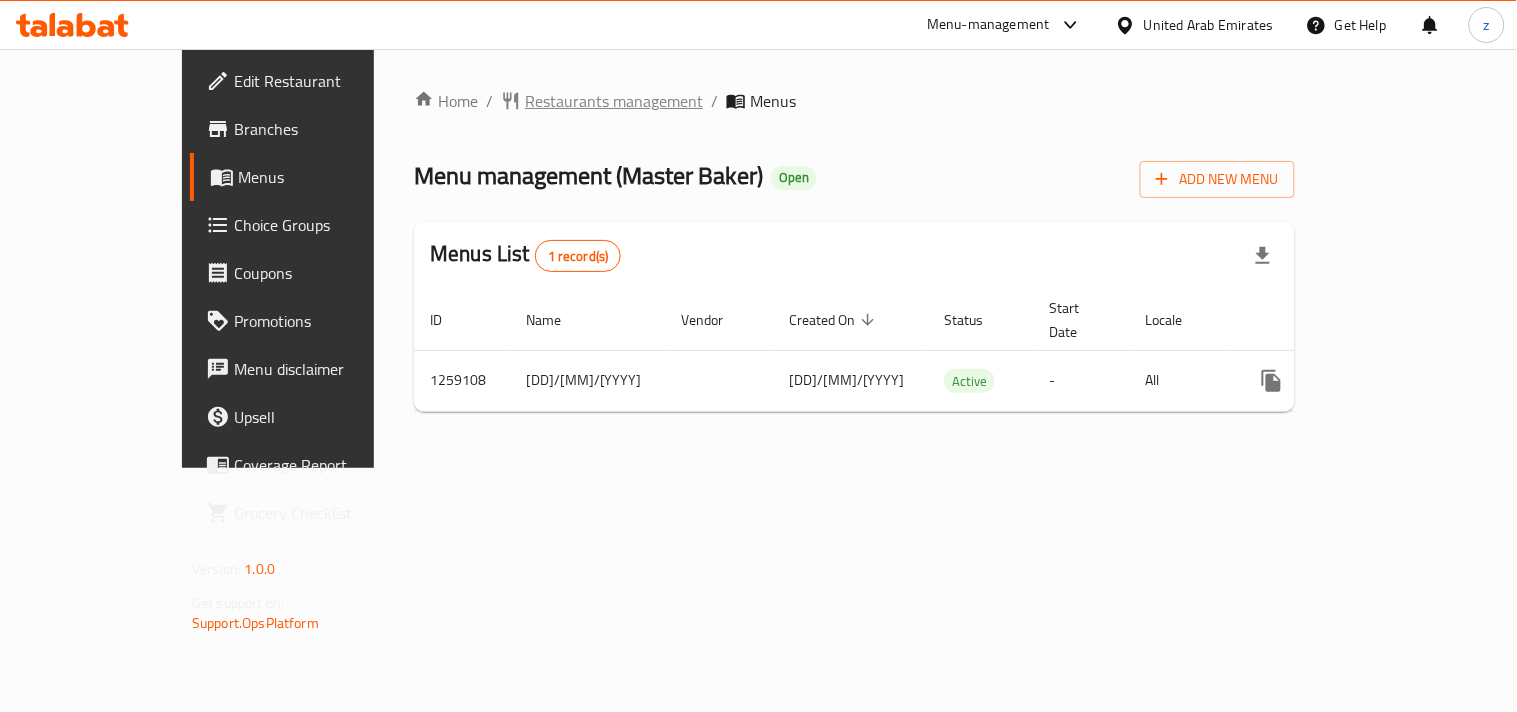 click on "Restaurants management" at bounding box center (614, 101) 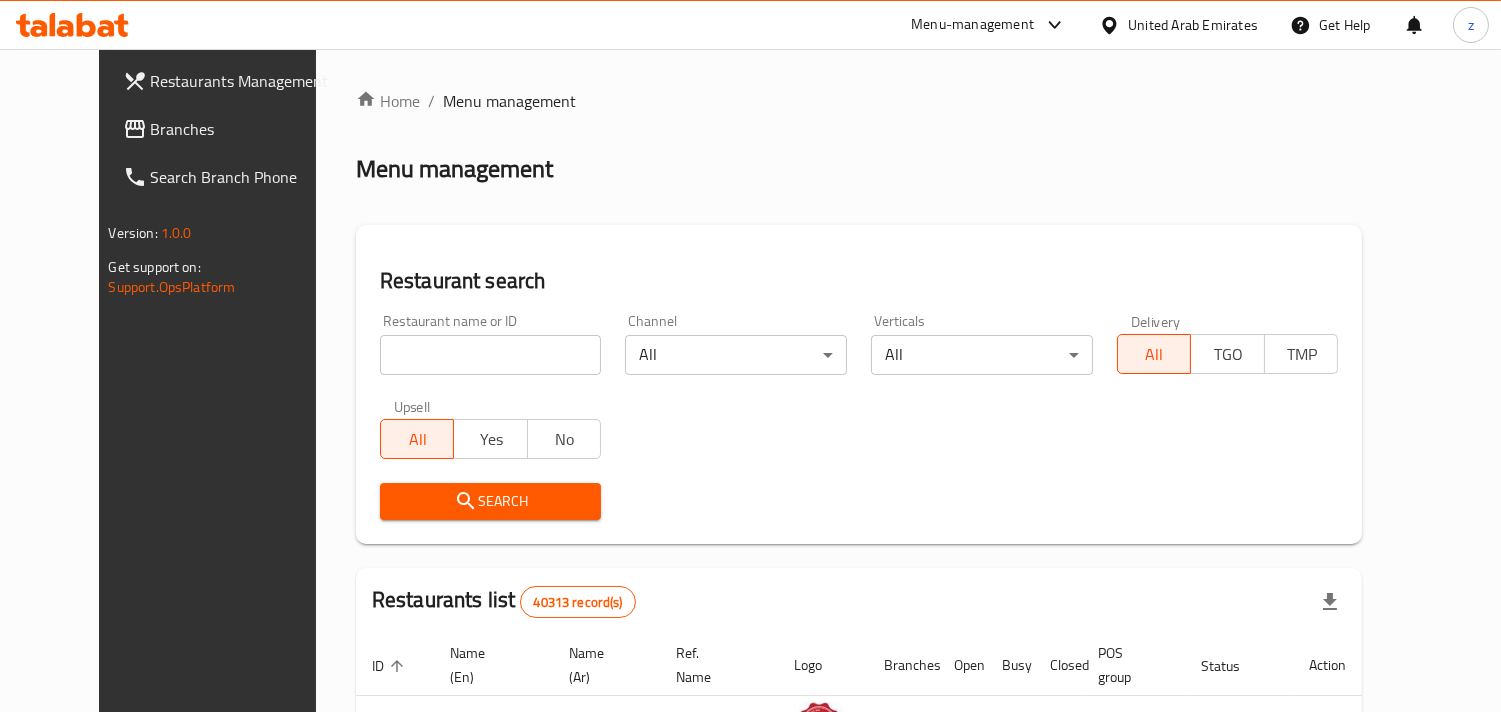 click on "Branches" at bounding box center [242, 129] 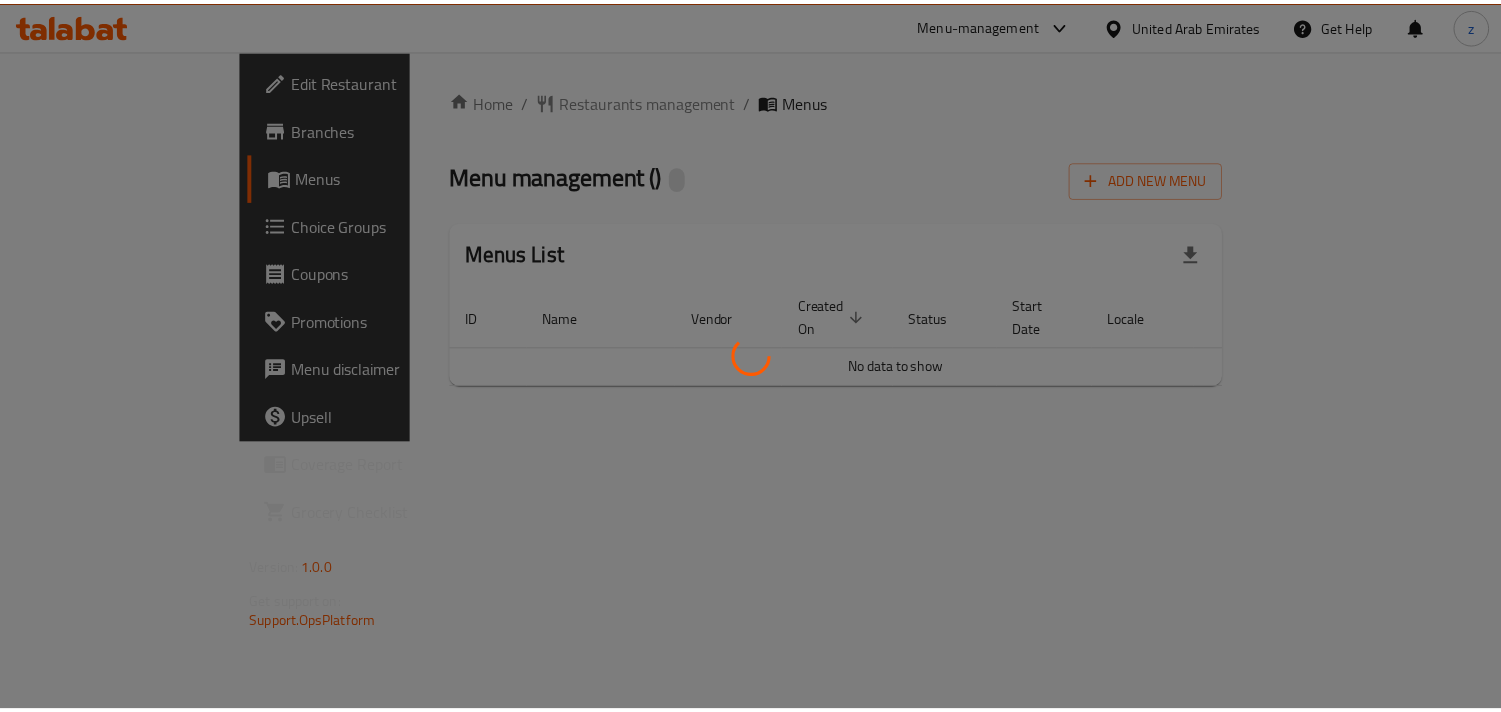 scroll, scrollTop: 0, scrollLeft: 0, axis: both 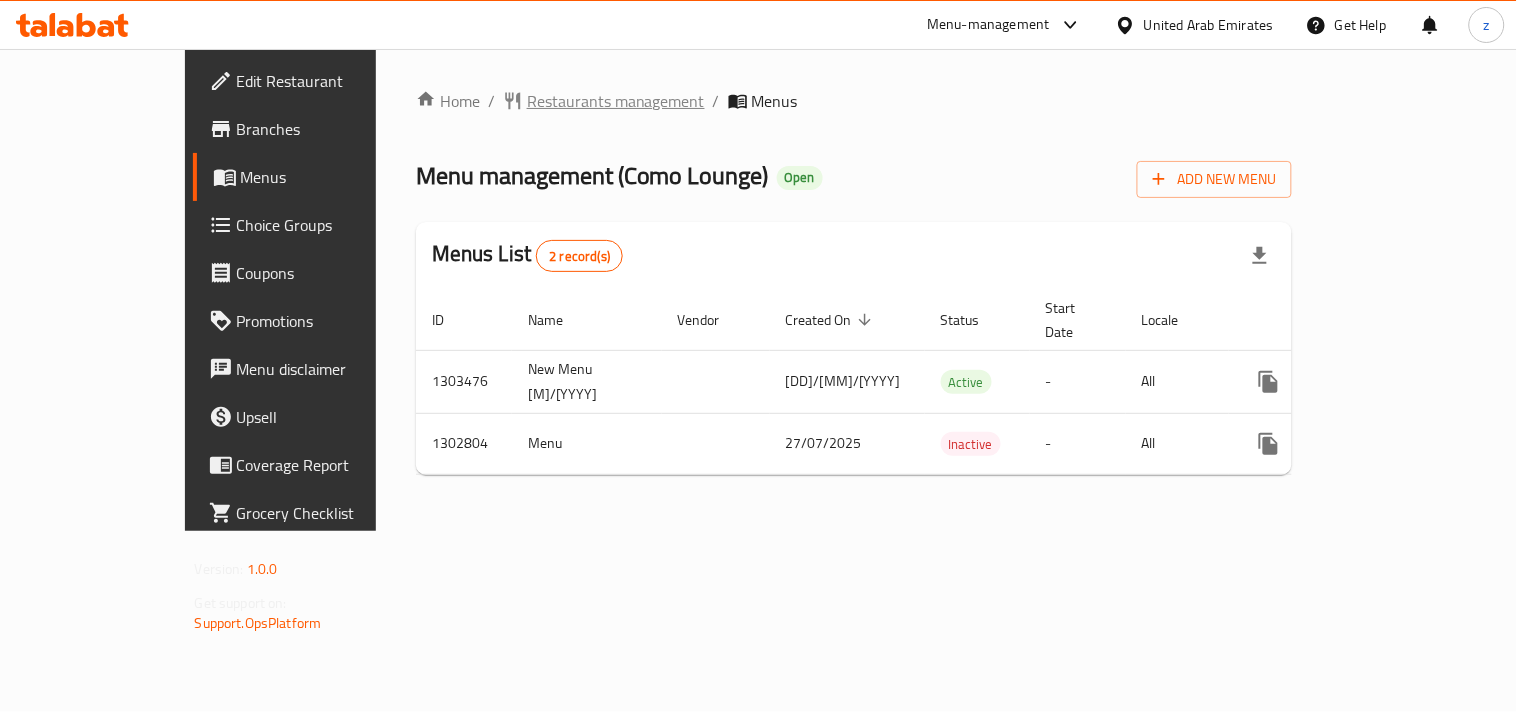 click on "Restaurants management" at bounding box center [616, 101] 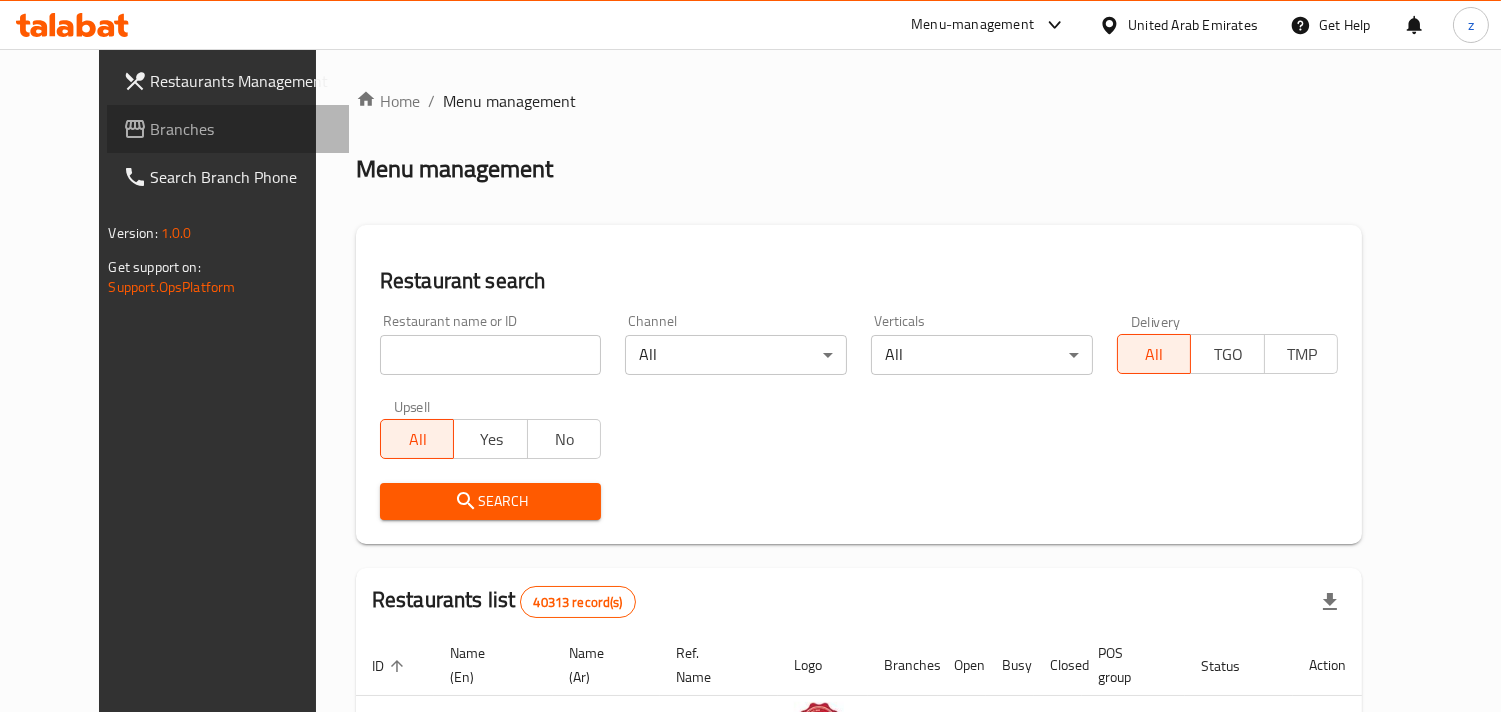 click on "Branches" at bounding box center (242, 129) 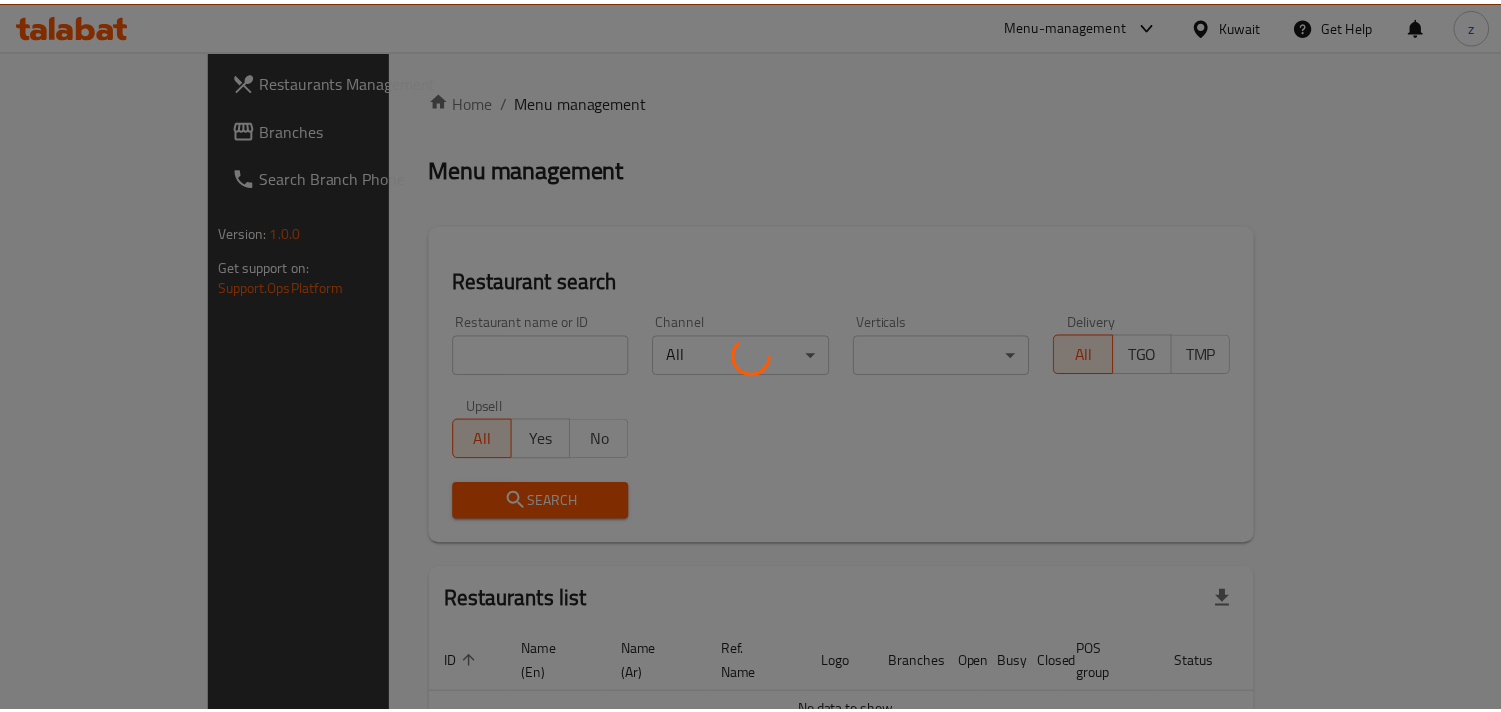 scroll, scrollTop: 0, scrollLeft: 0, axis: both 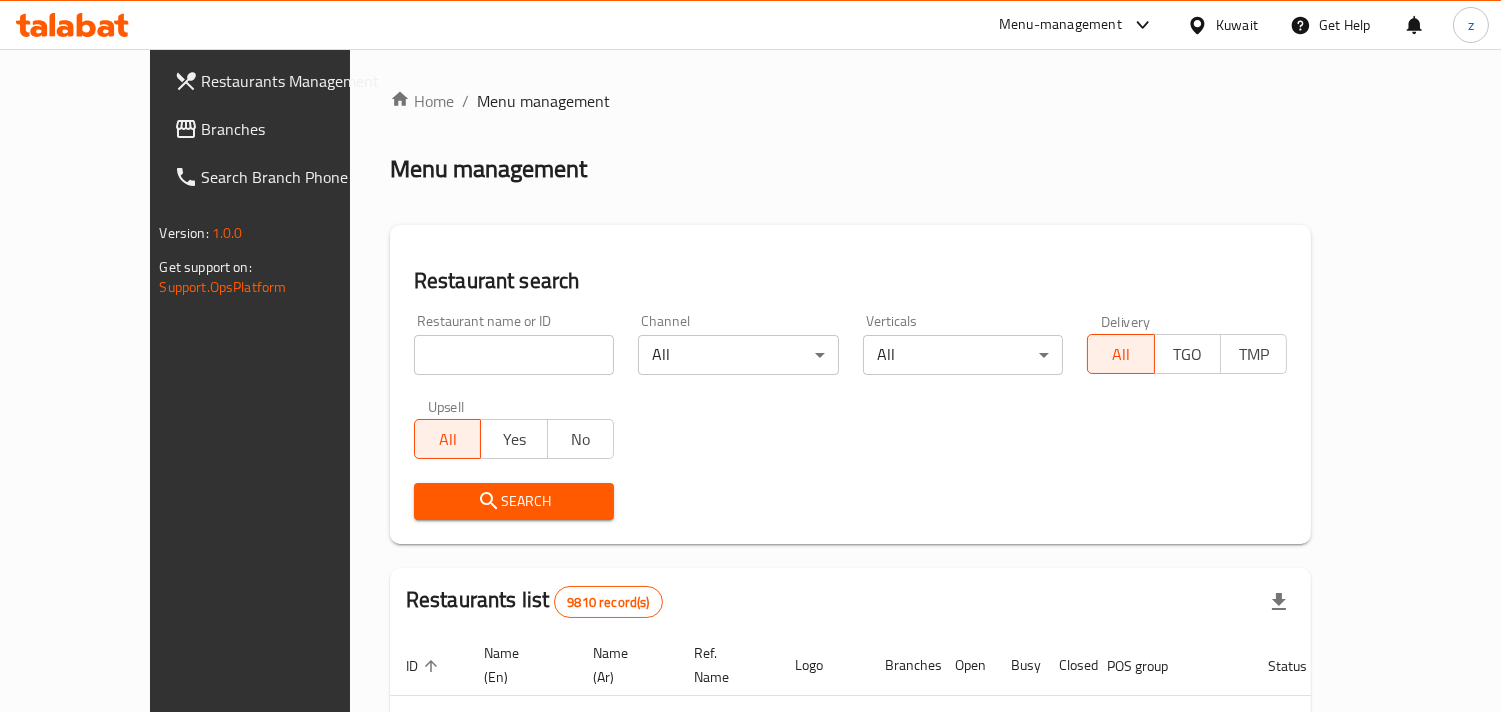 click on "Branches" at bounding box center (293, 129) 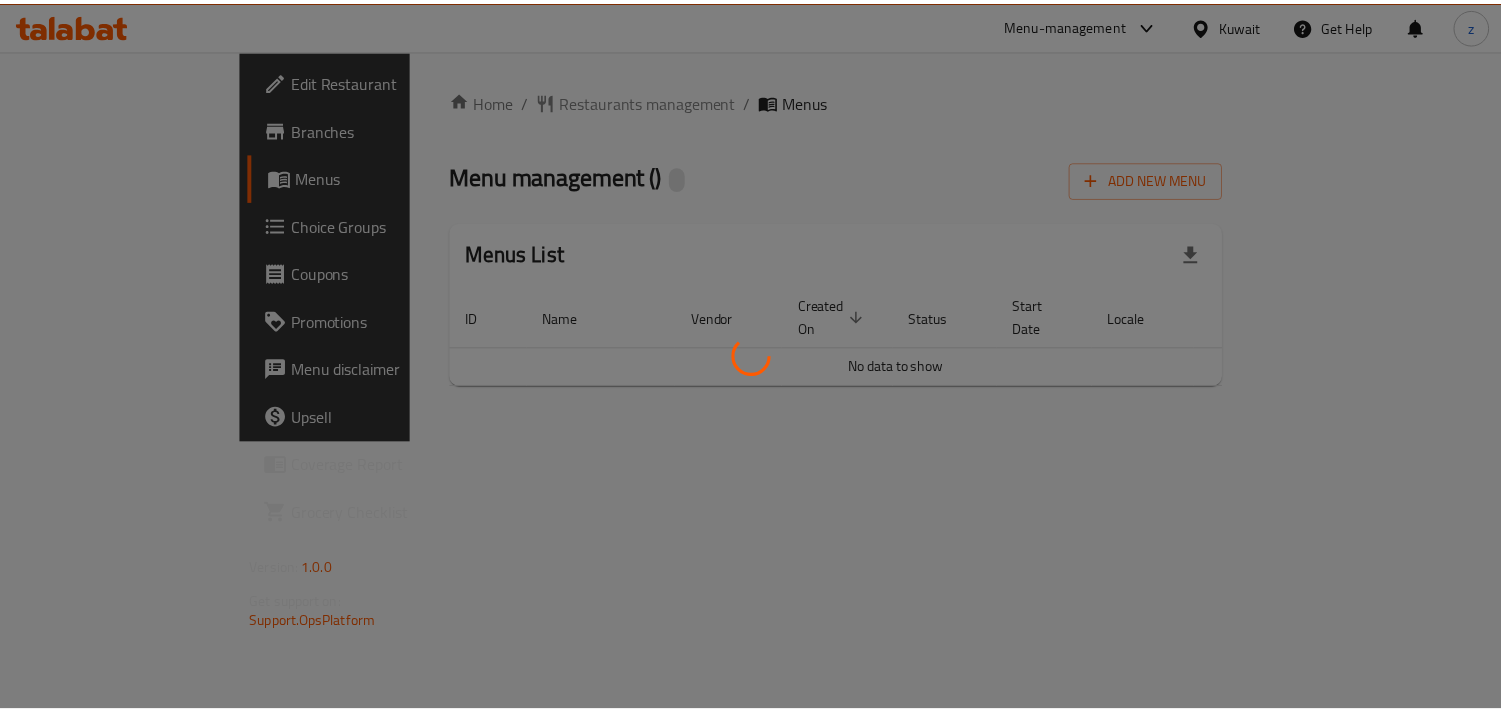 scroll, scrollTop: 0, scrollLeft: 0, axis: both 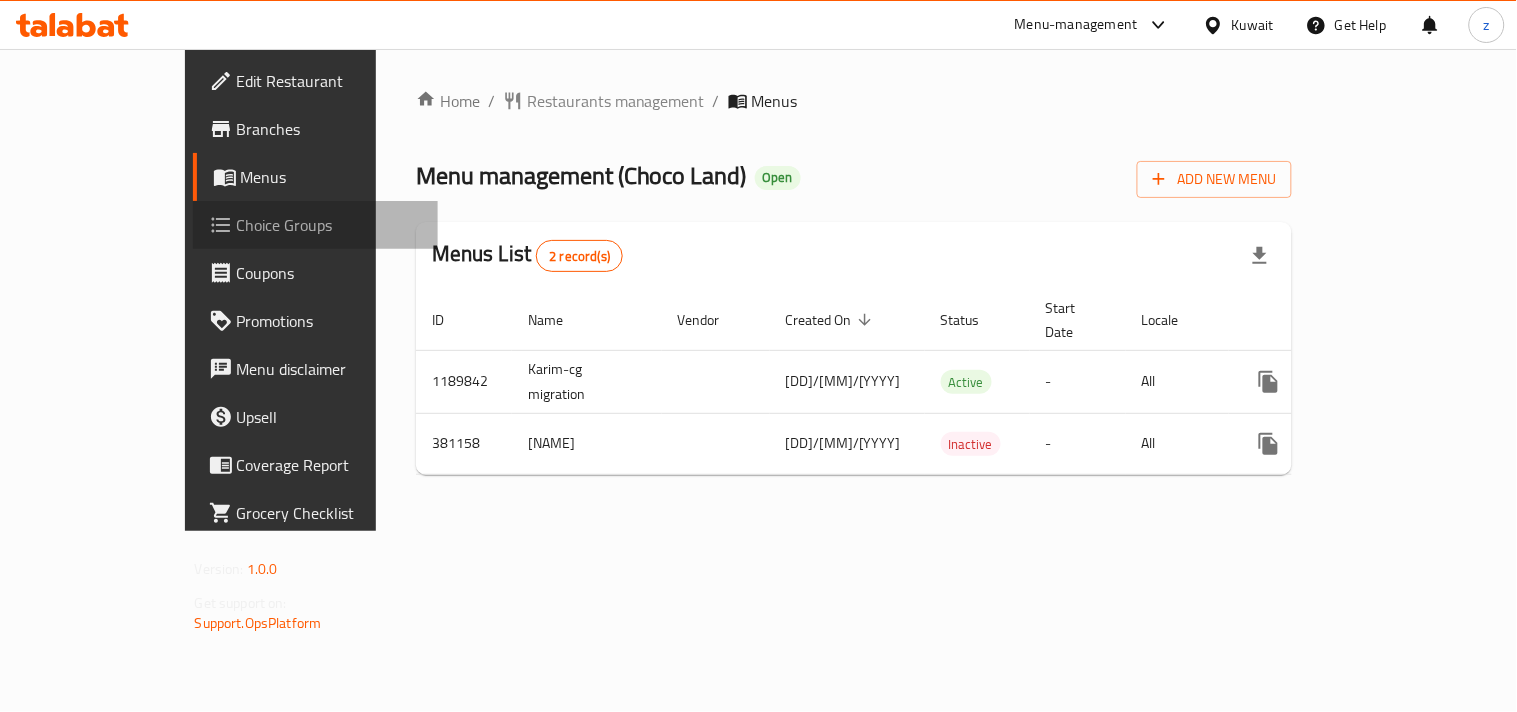 click on "Choice Groups" at bounding box center [329, 225] 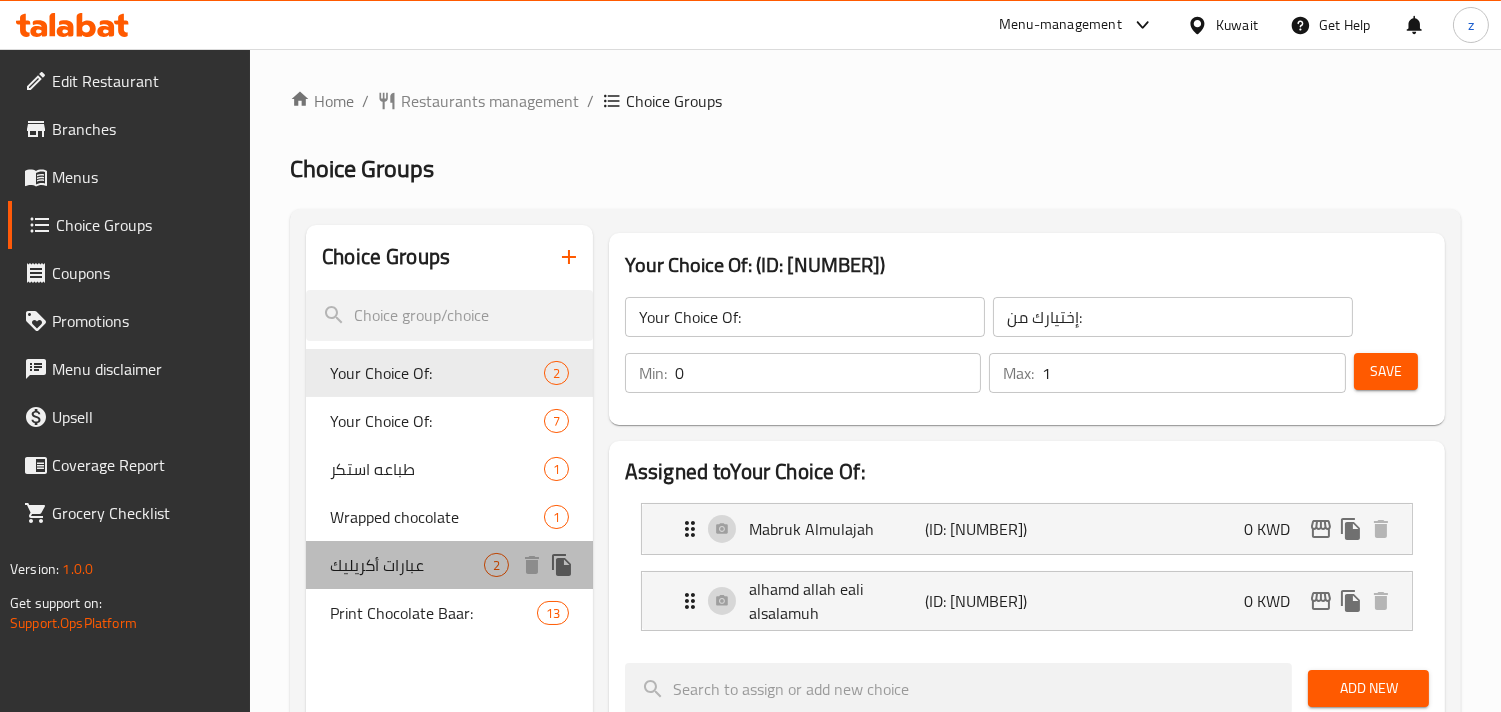 click on "عبارات أكريليك" at bounding box center [407, 565] 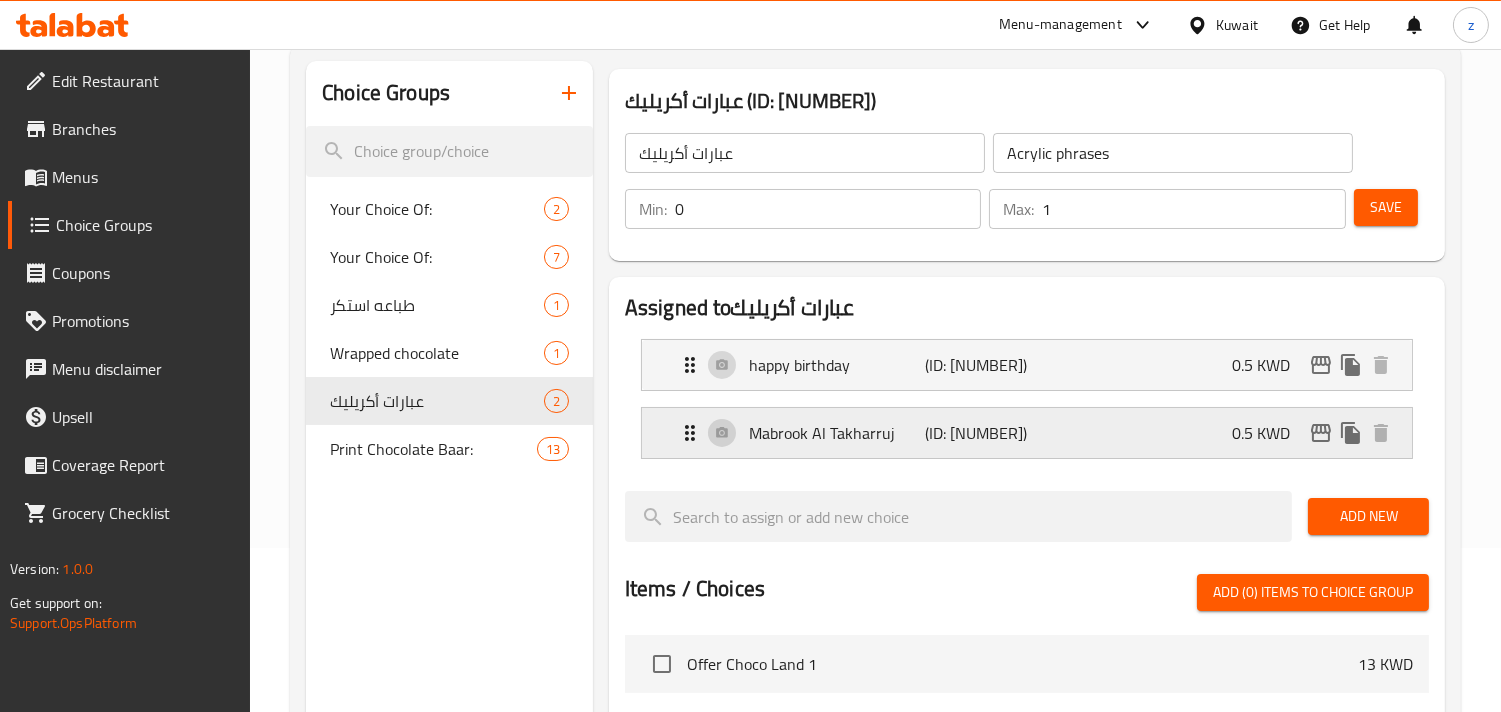 scroll, scrollTop: 333, scrollLeft: 0, axis: vertical 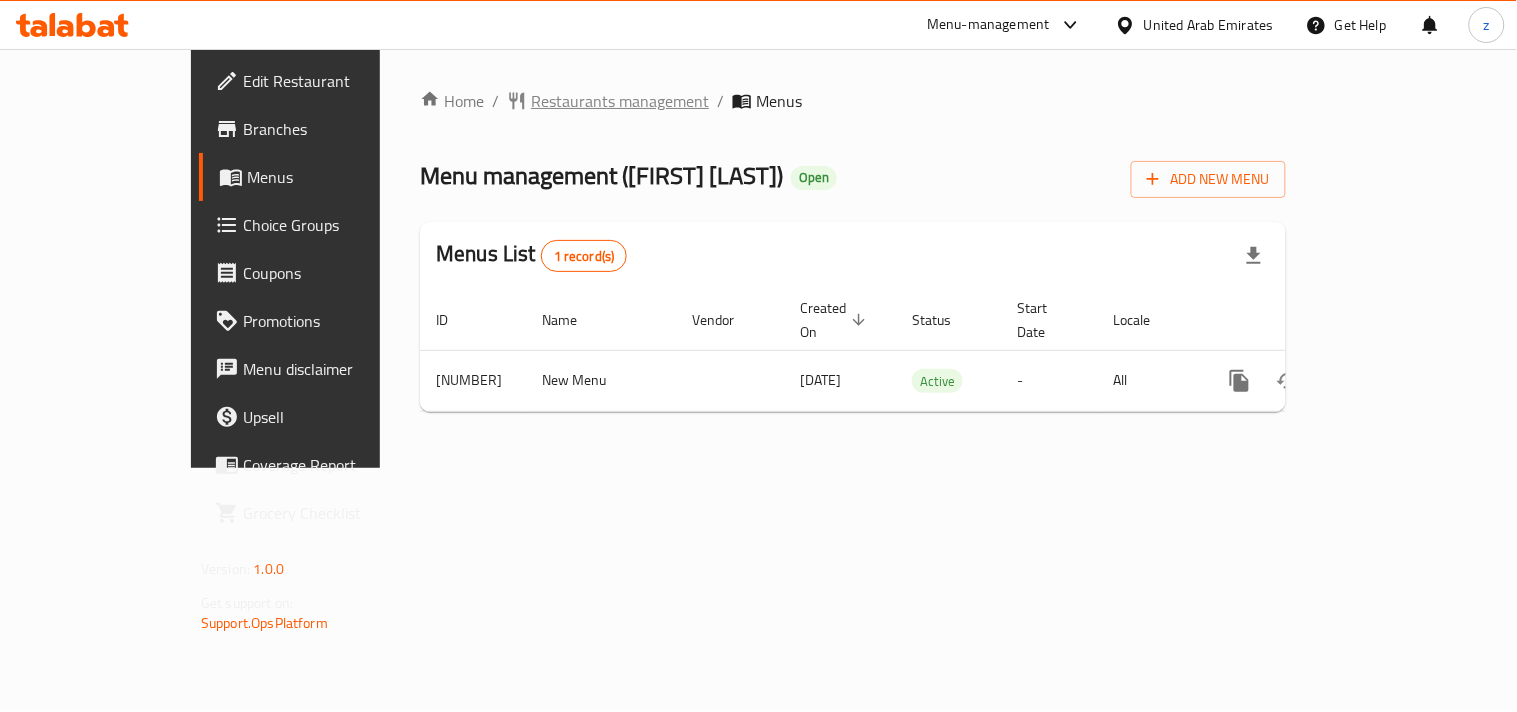 click on "Restaurants management" at bounding box center [620, 101] 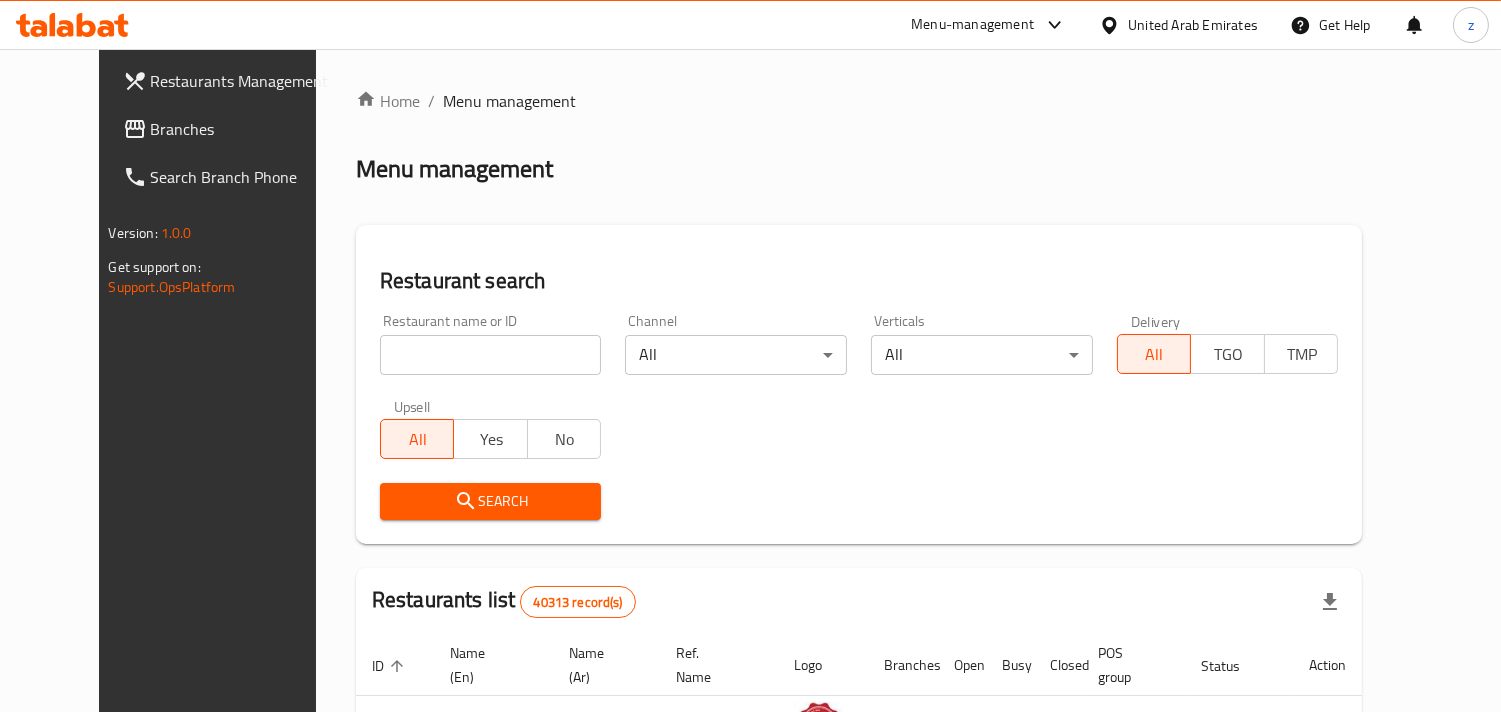 drag, startPoint x: 92, startPoint y: 133, endPoint x: 84, endPoint y: 126, distance: 10.630146 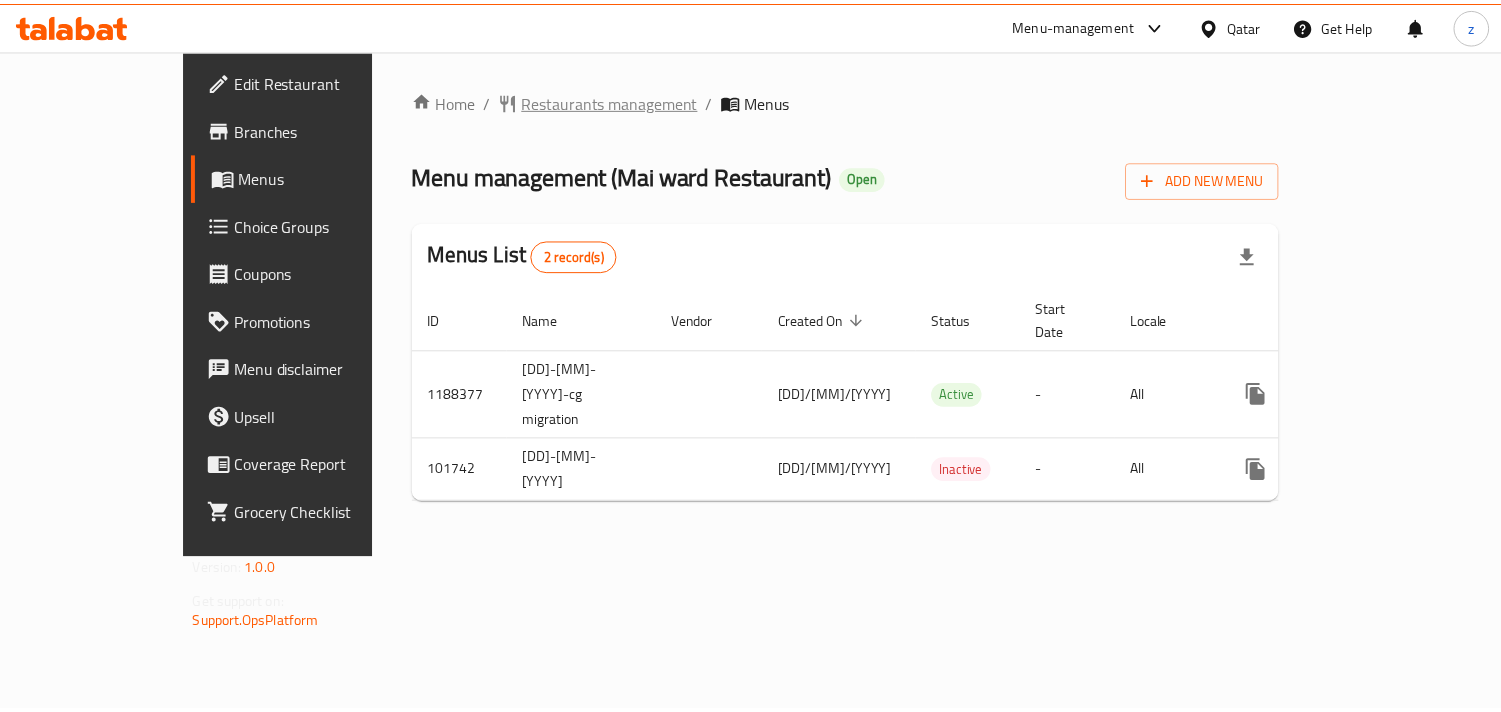 scroll, scrollTop: 0, scrollLeft: 0, axis: both 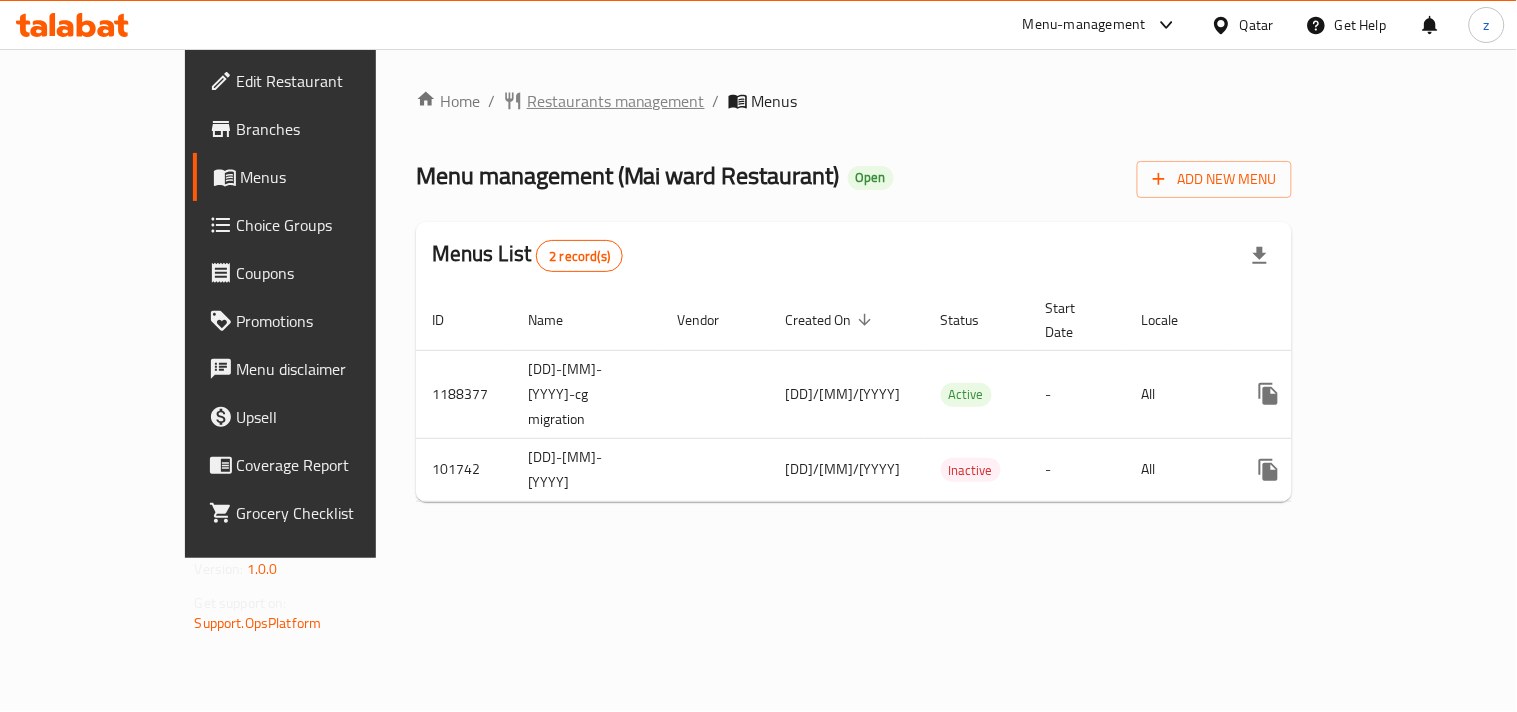 click on "Restaurants management" at bounding box center (616, 101) 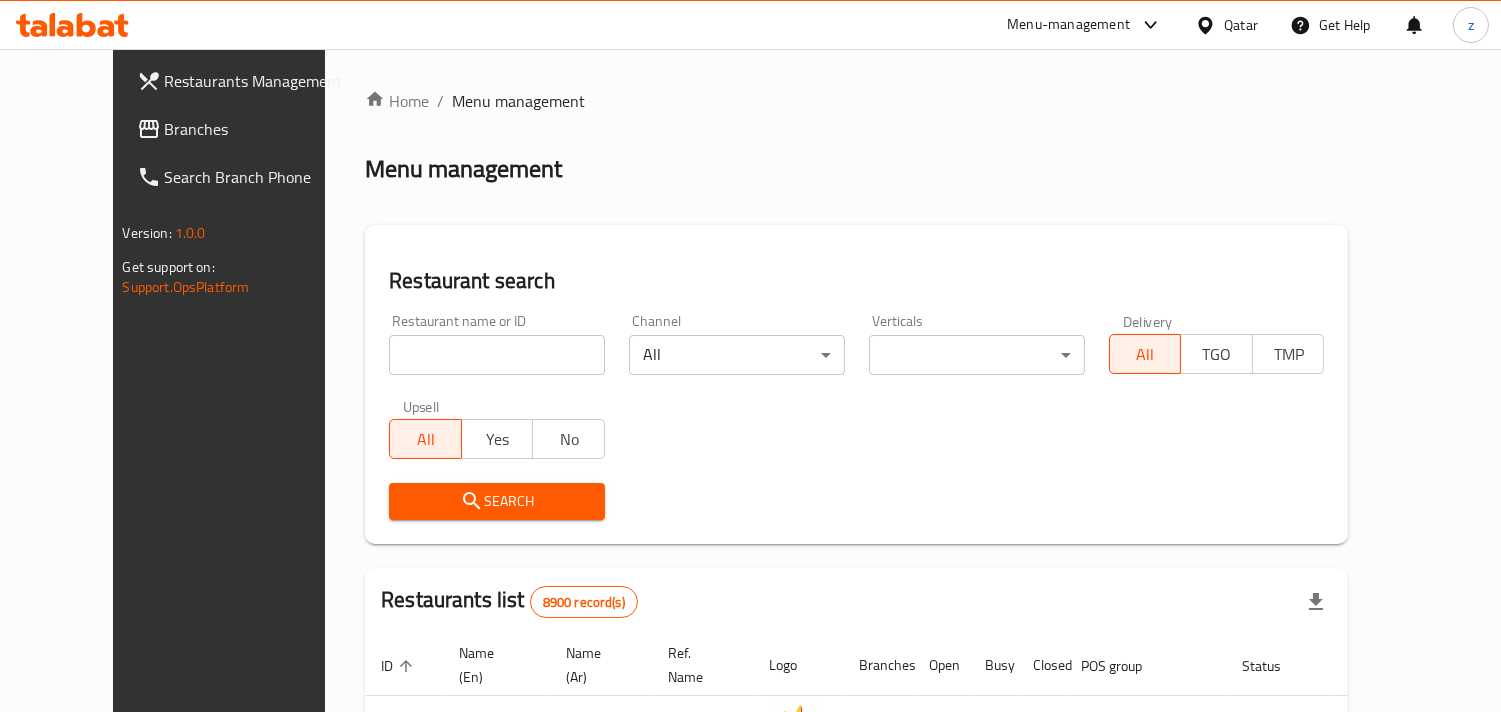 click on "Branches" at bounding box center [256, 129] 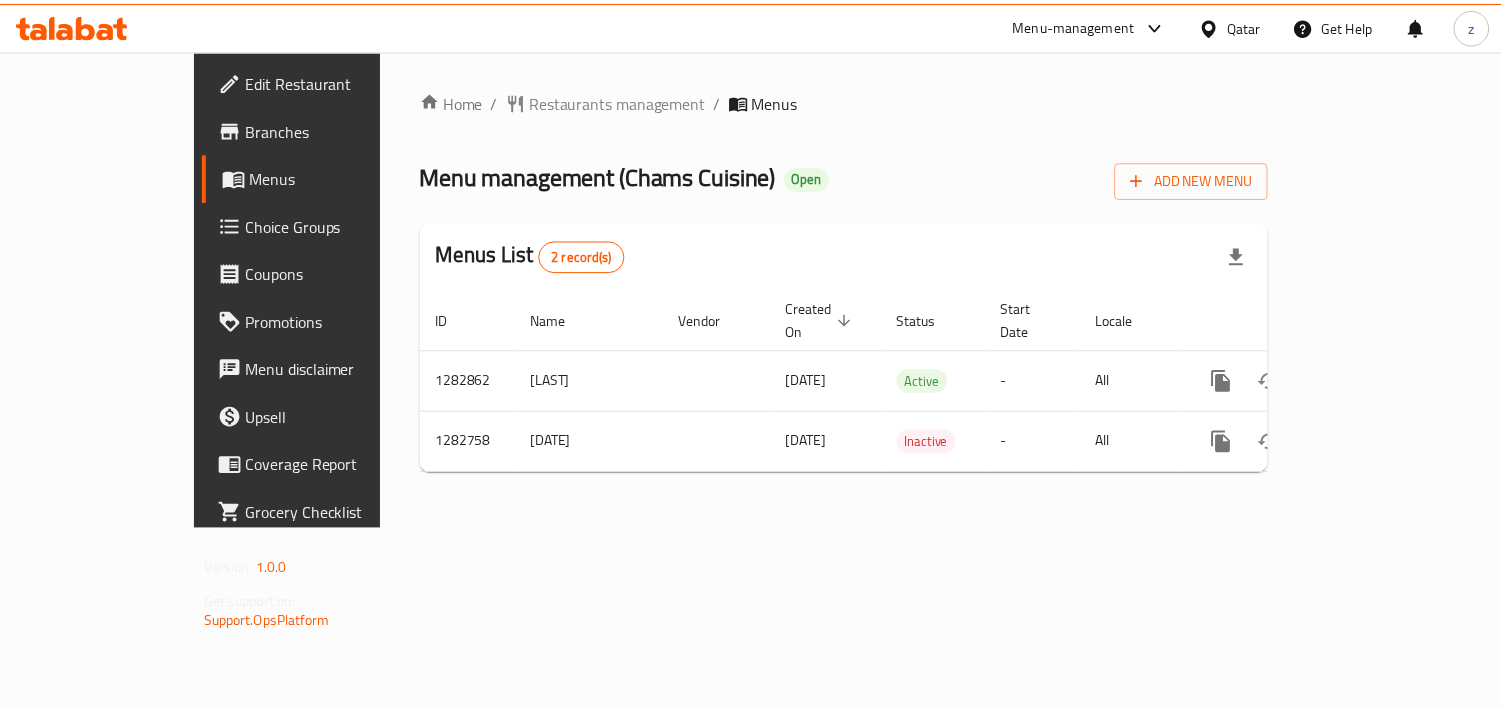 scroll, scrollTop: 0, scrollLeft: 0, axis: both 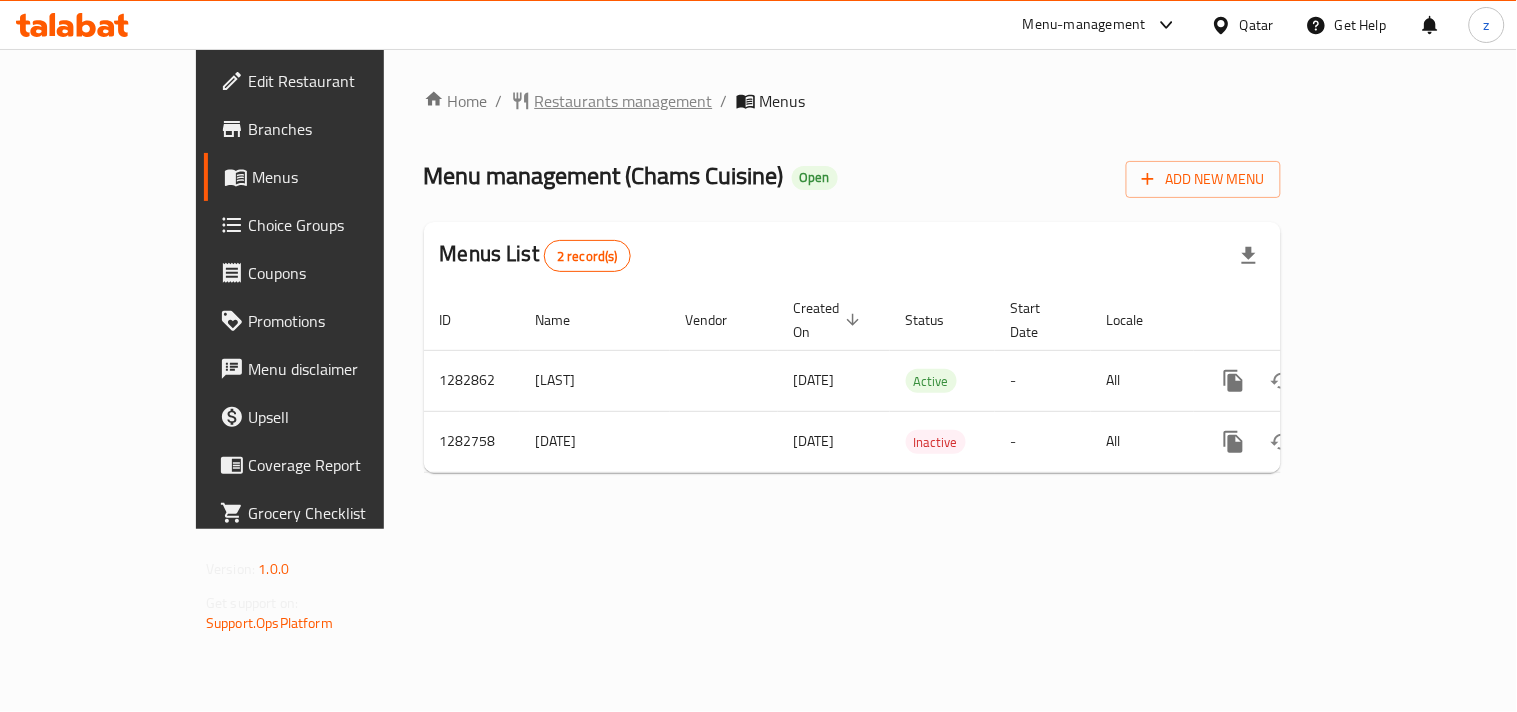 click on "Restaurants management" at bounding box center (624, 101) 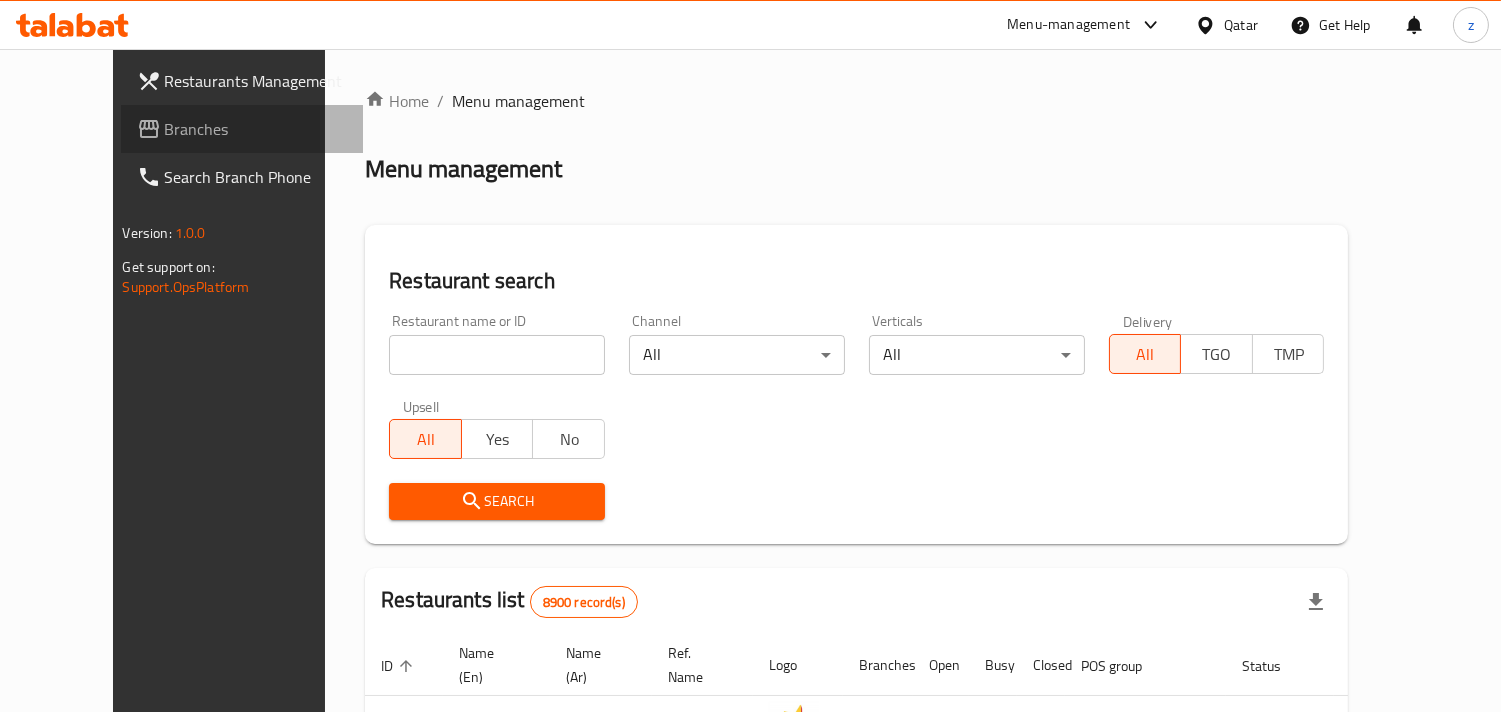 click on "Branches" at bounding box center (256, 129) 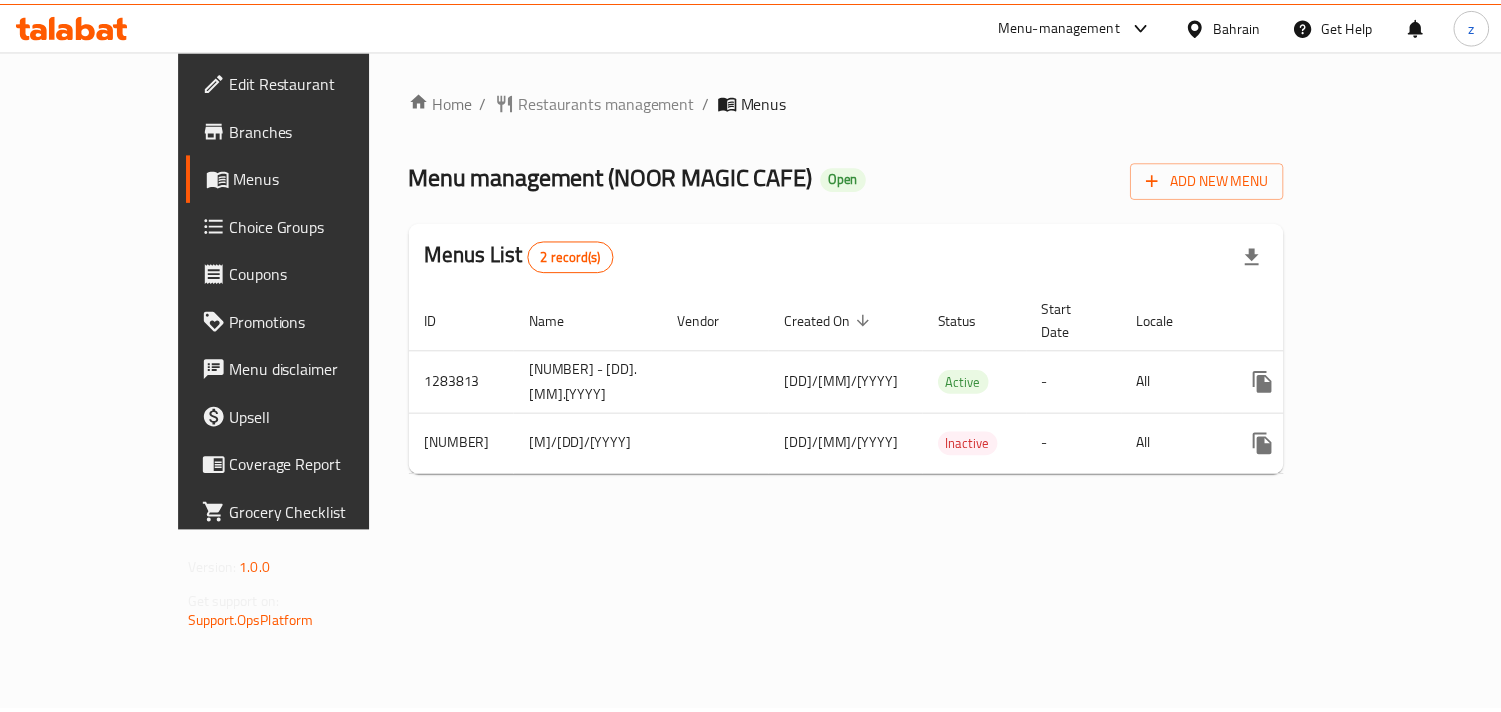 scroll, scrollTop: 0, scrollLeft: 0, axis: both 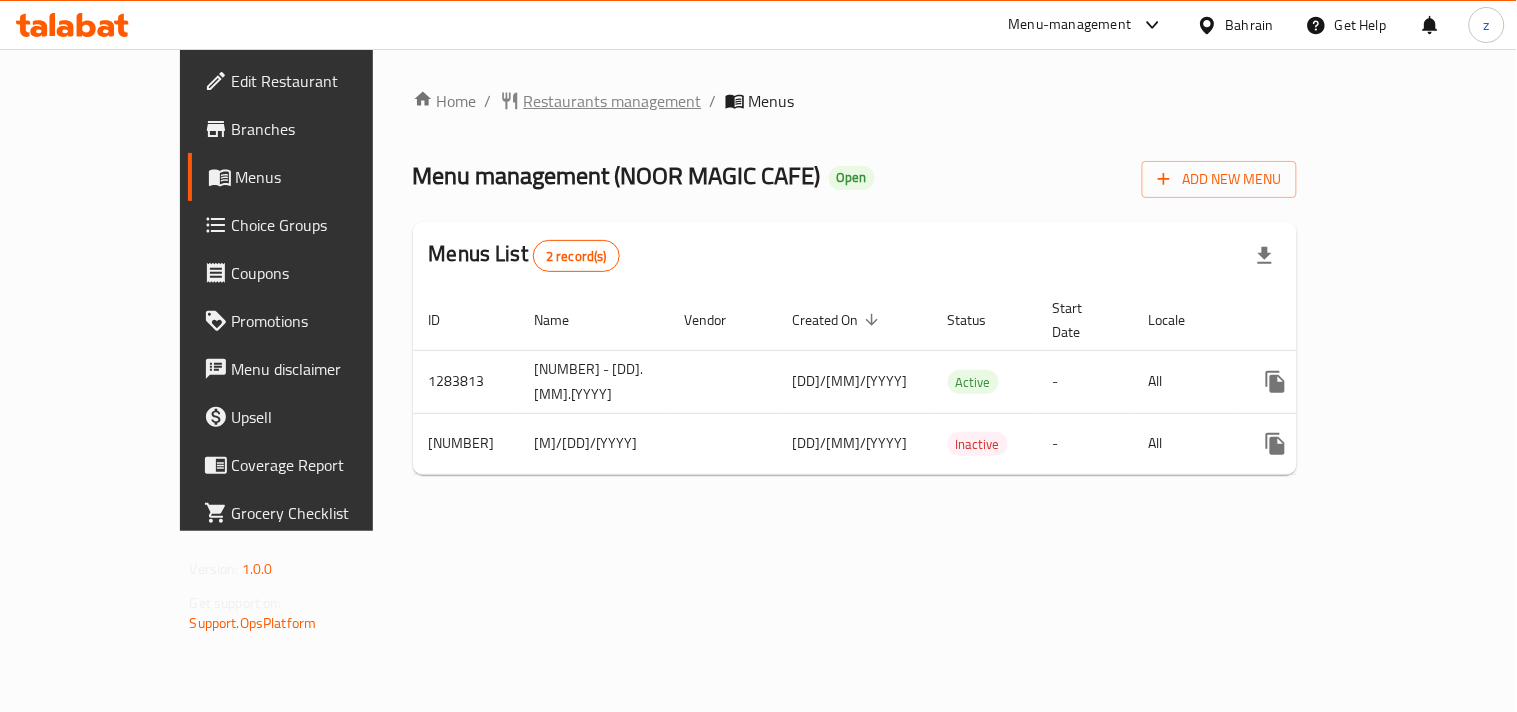 click on "Restaurants management" at bounding box center (613, 101) 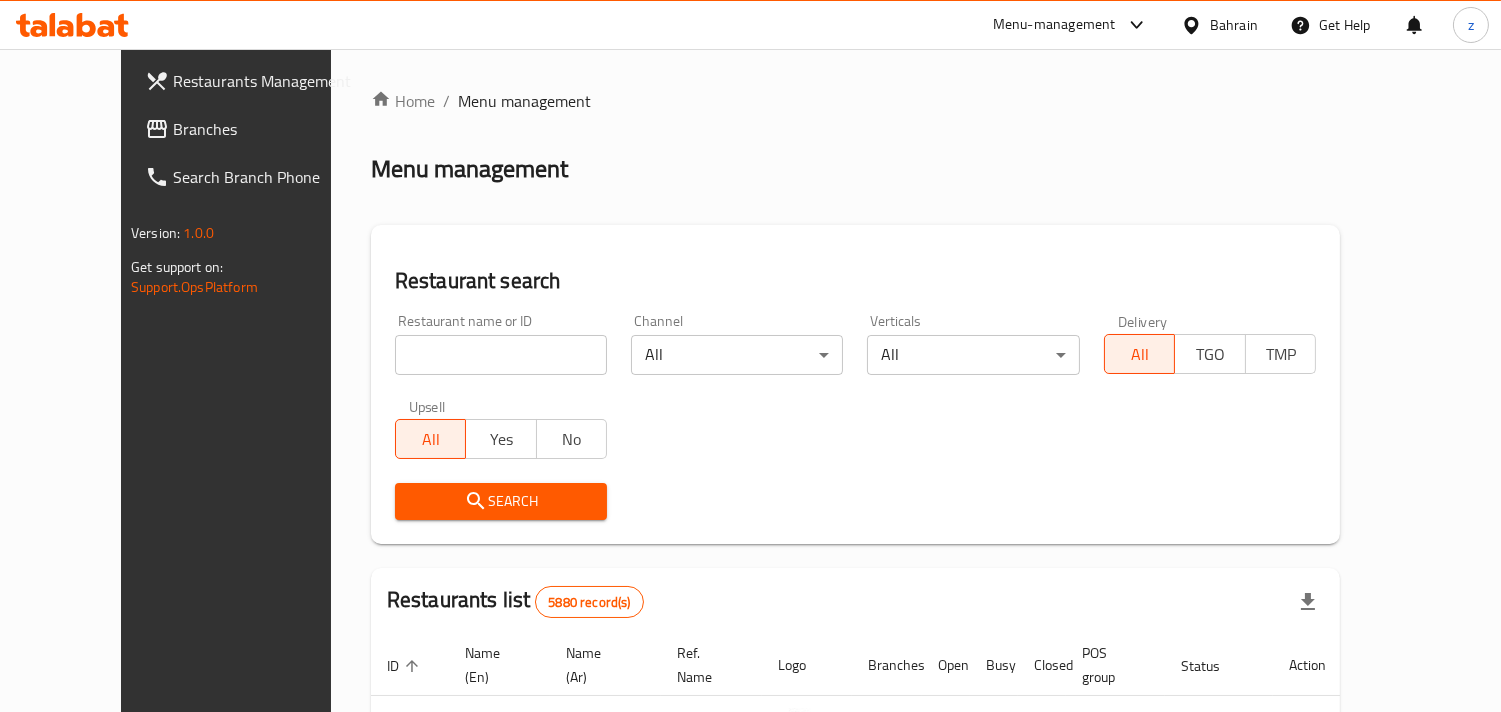 click on "Branches" at bounding box center (264, 129) 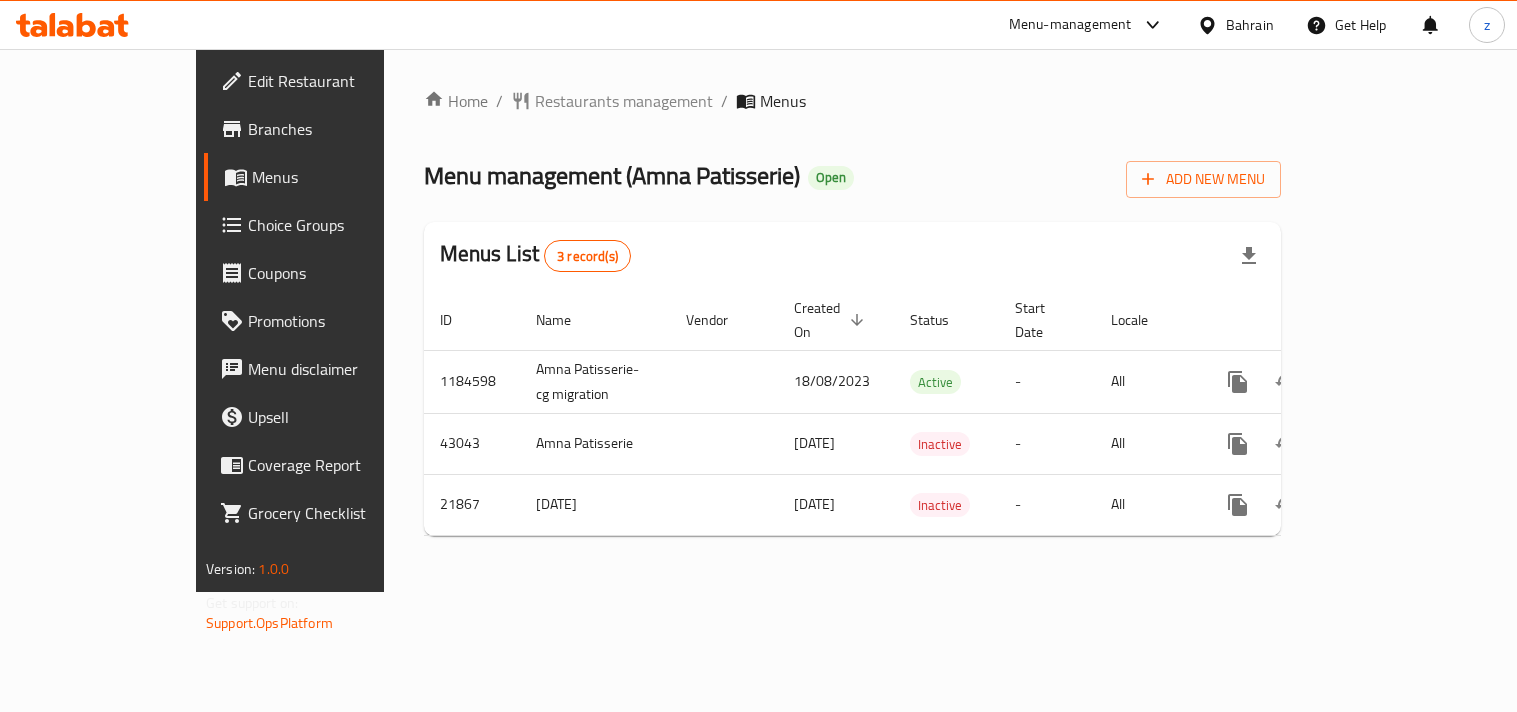 scroll, scrollTop: 0, scrollLeft: 0, axis: both 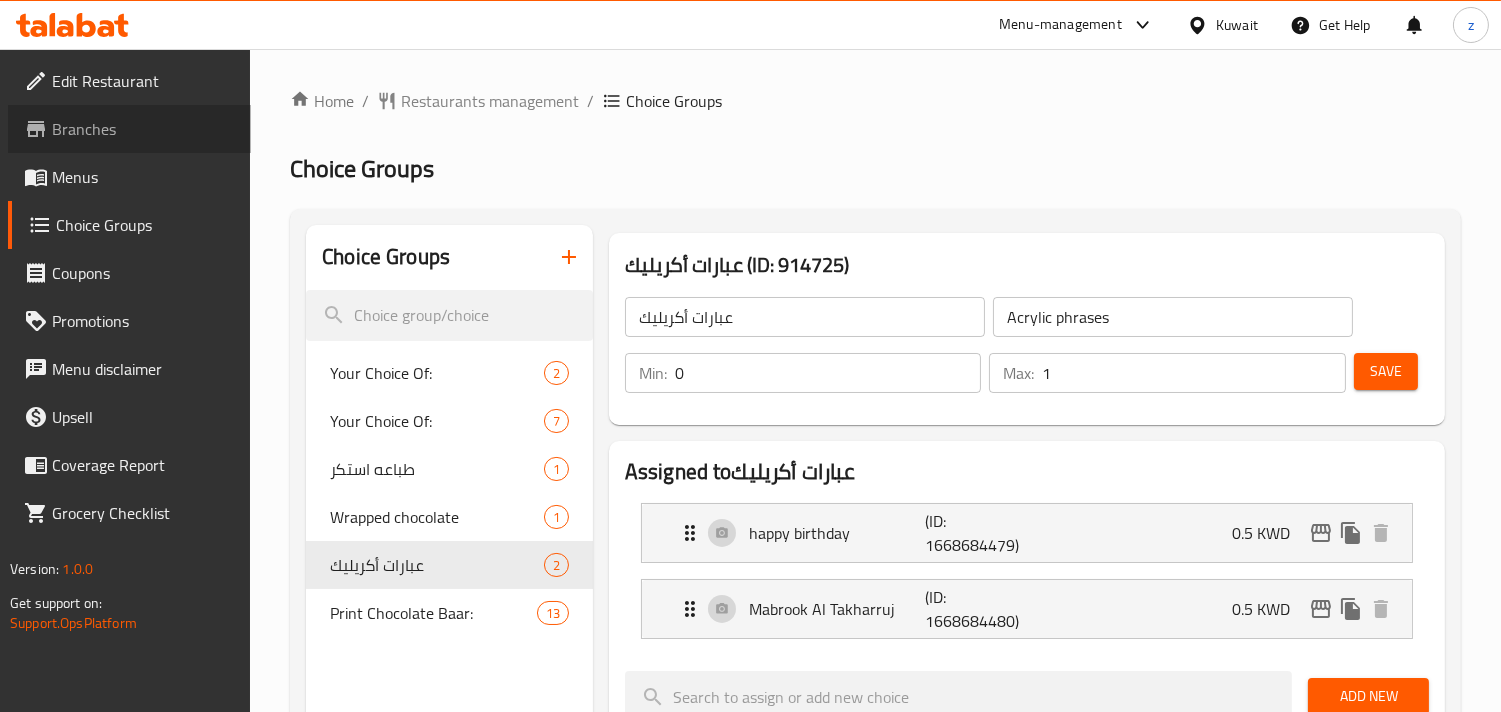 click on "Branches" at bounding box center [143, 129] 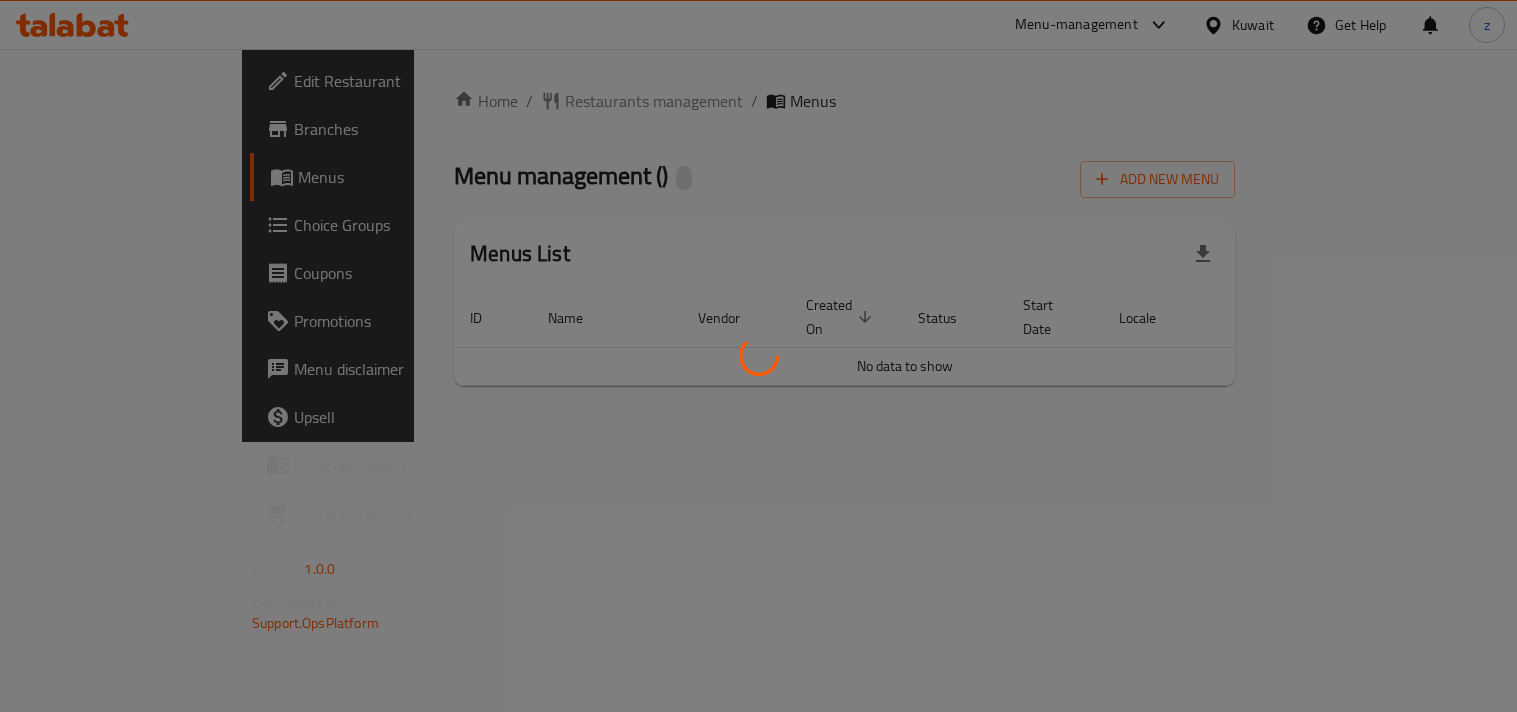scroll, scrollTop: 0, scrollLeft: 0, axis: both 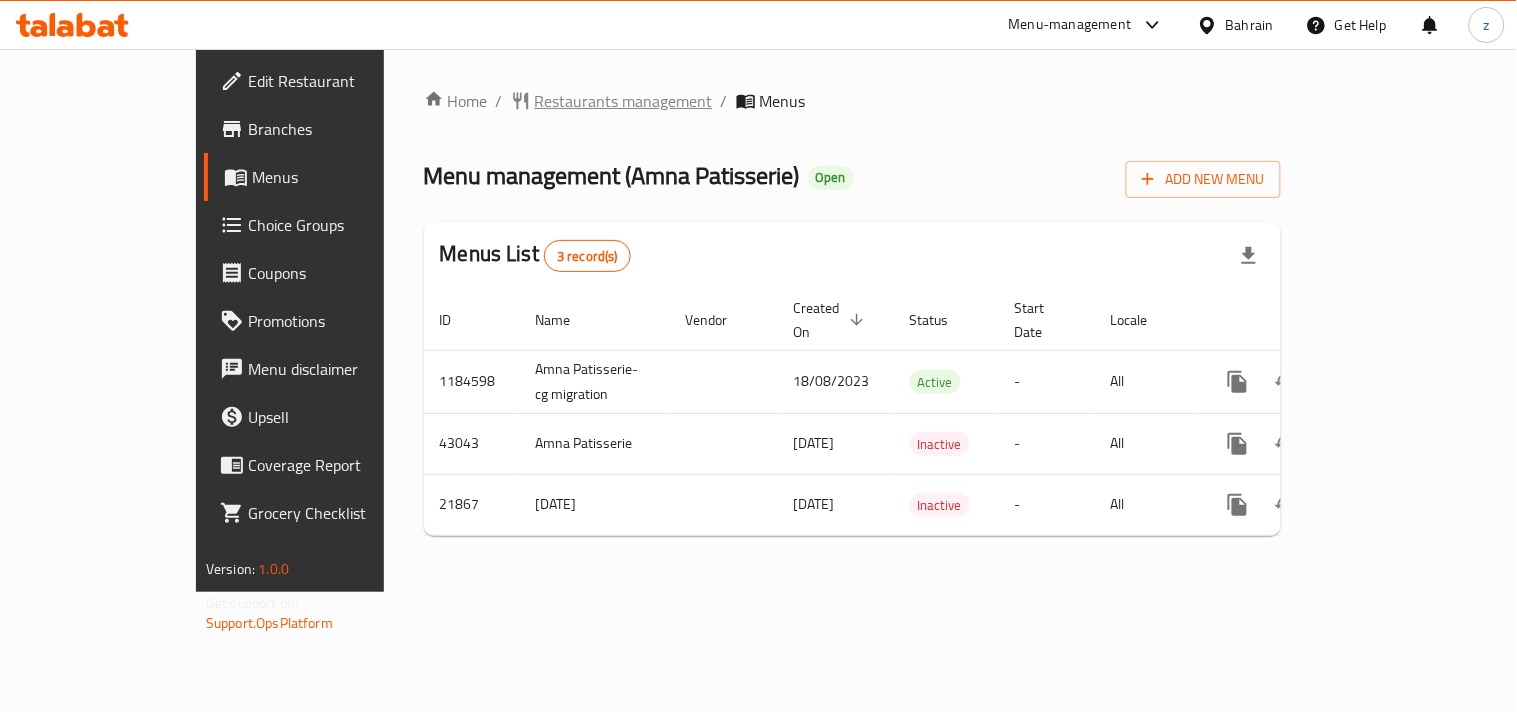 click on "Restaurants management" at bounding box center [624, 101] 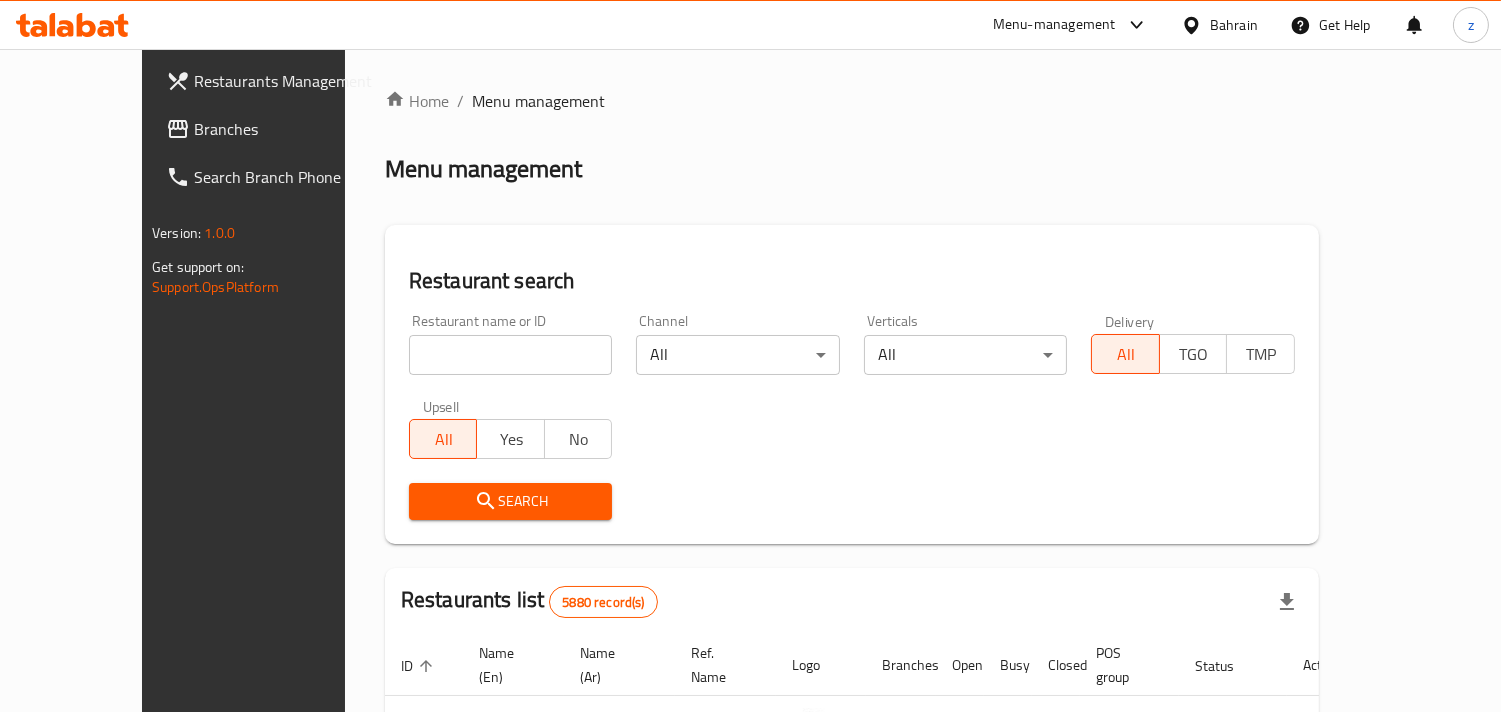 click on "Branches" at bounding box center (285, 129) 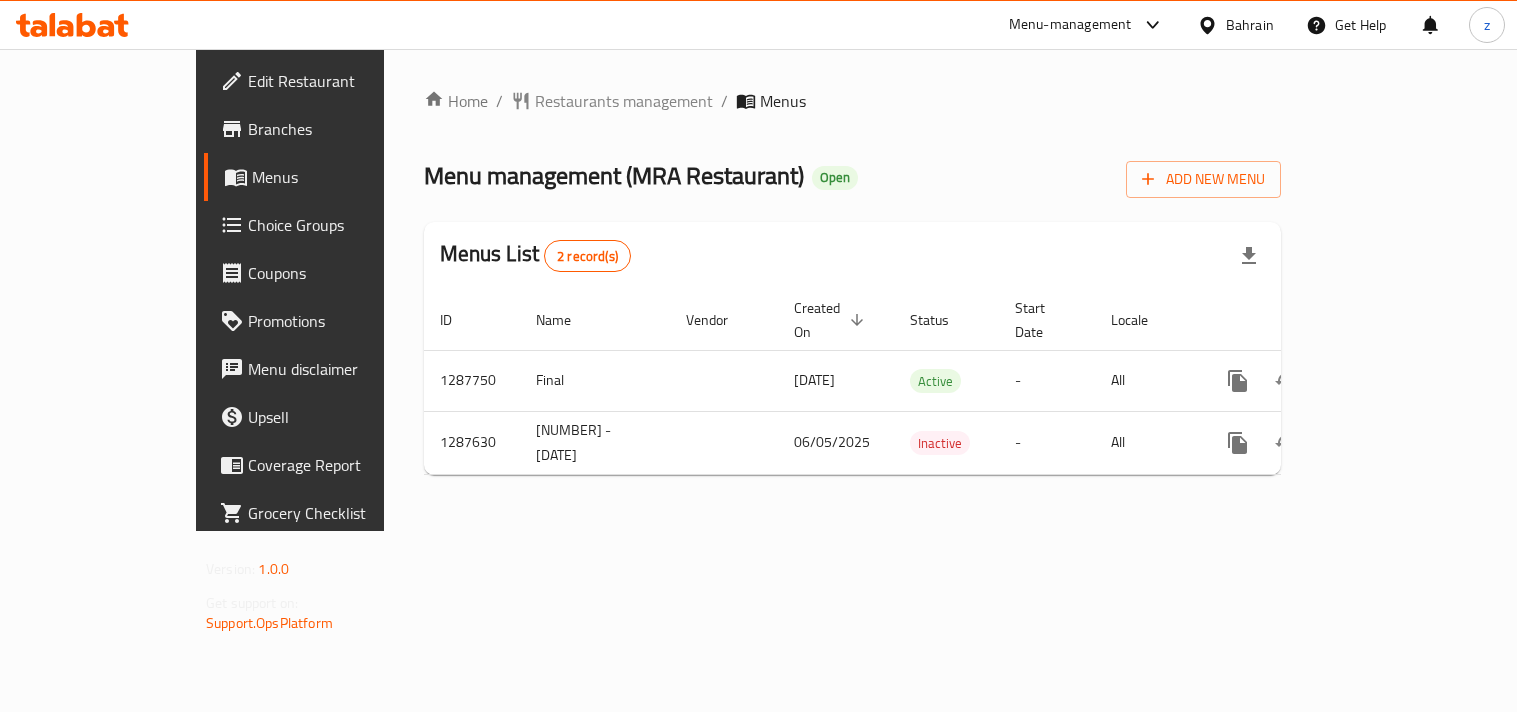 scroll, scrollTop: 0, scrollLeft: 0, axis: both 